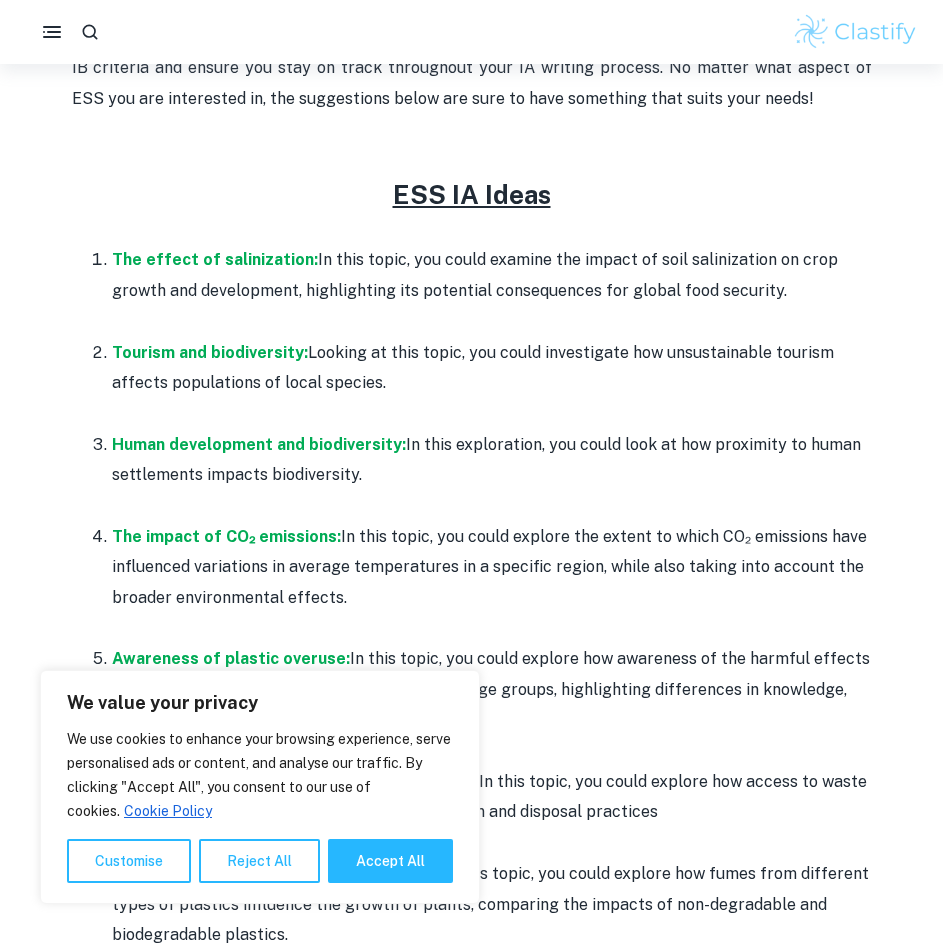 scroll, scrollTop: 1000, scrollLeft: 0, axis: vertical 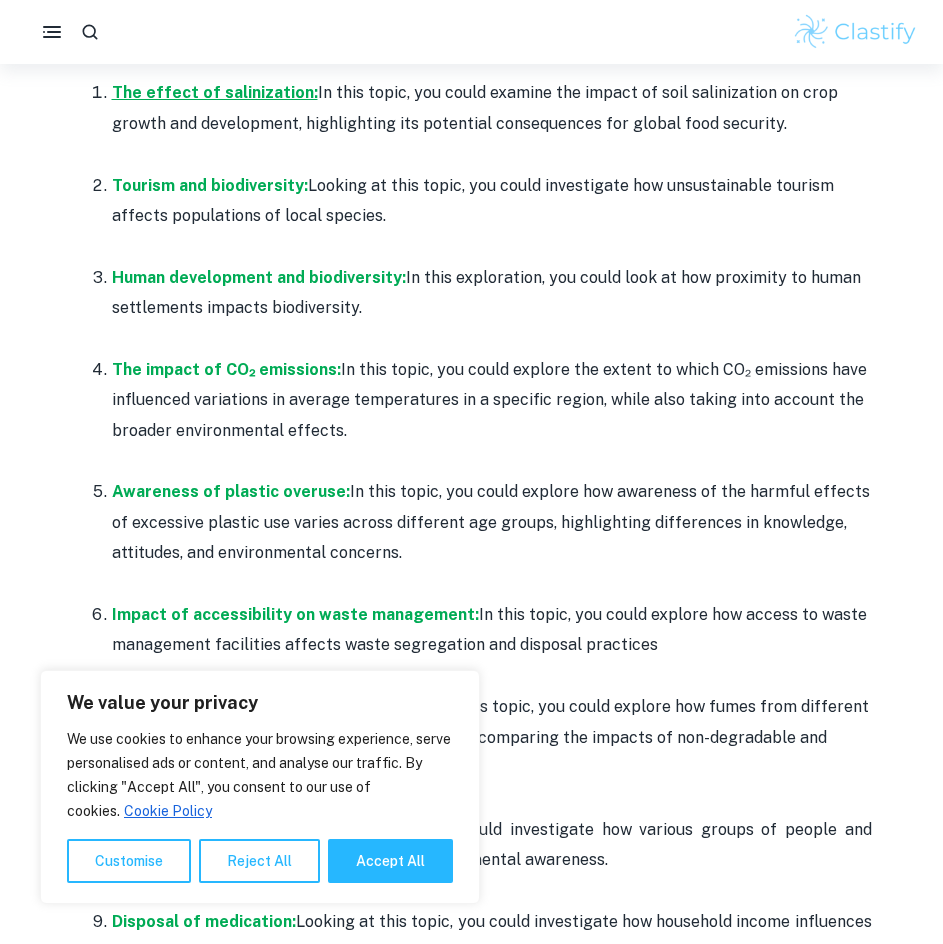 click on "The effect of salinization:" at bounding box center [215, 92] 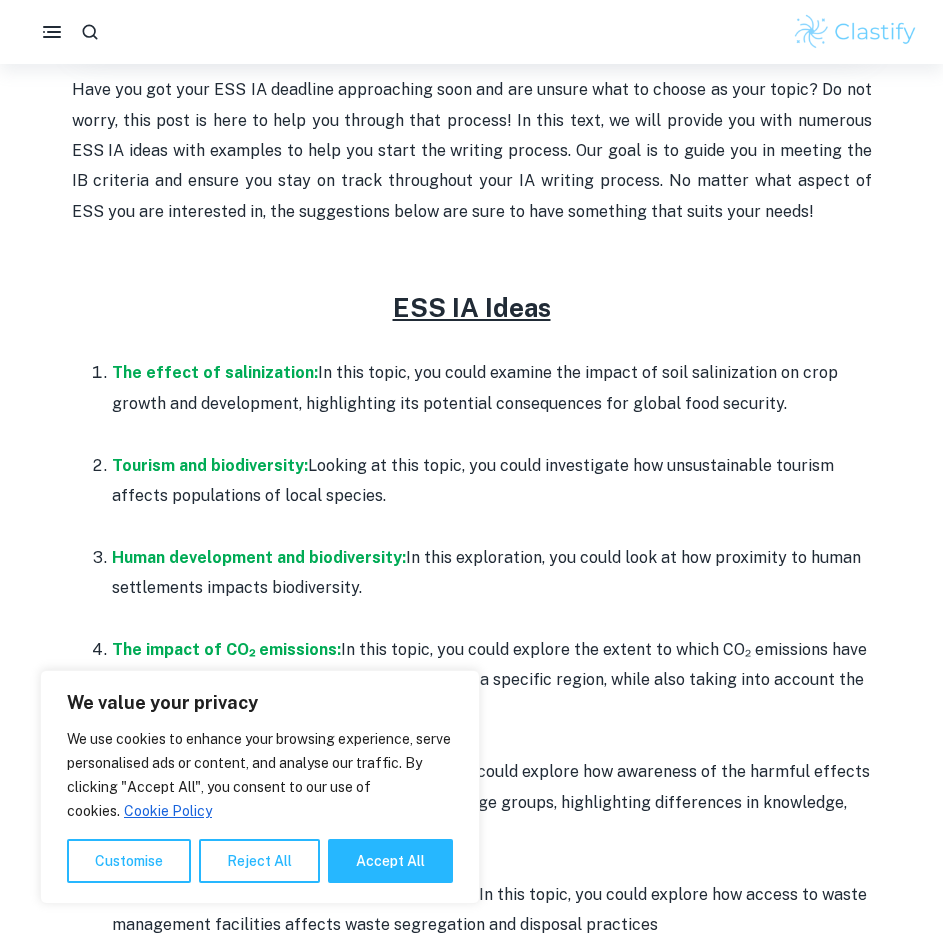 scroll, scrollTop: 667, scrollLeft: 0, axis: vertical 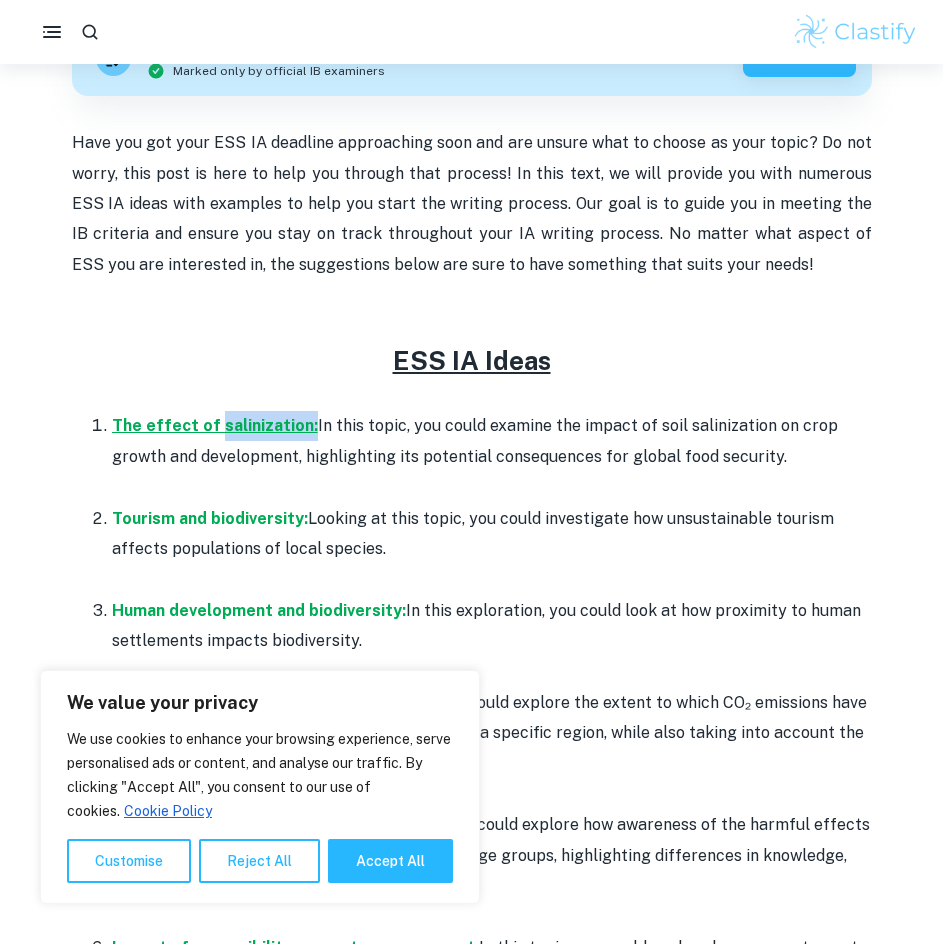 drag, startPoint x: 304, startPoint y: 422, endPoint x: 214, endPoint y: 423, distance: 90.005554 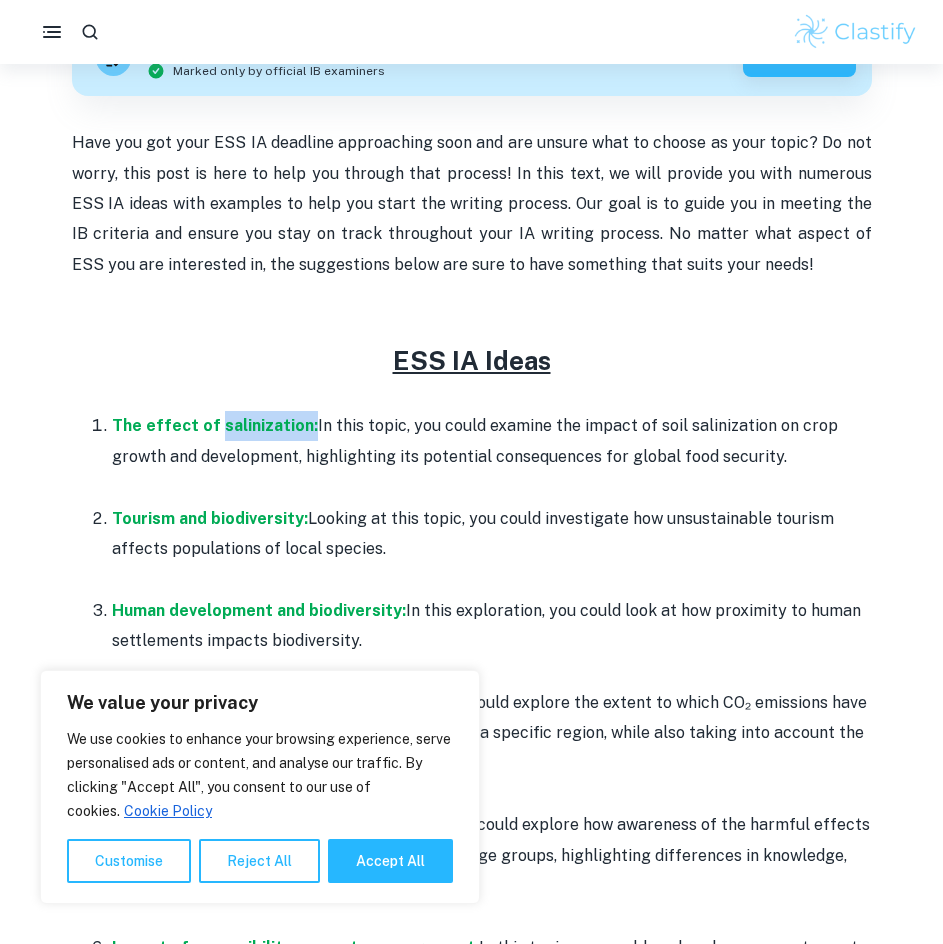 copy on "salinization:" 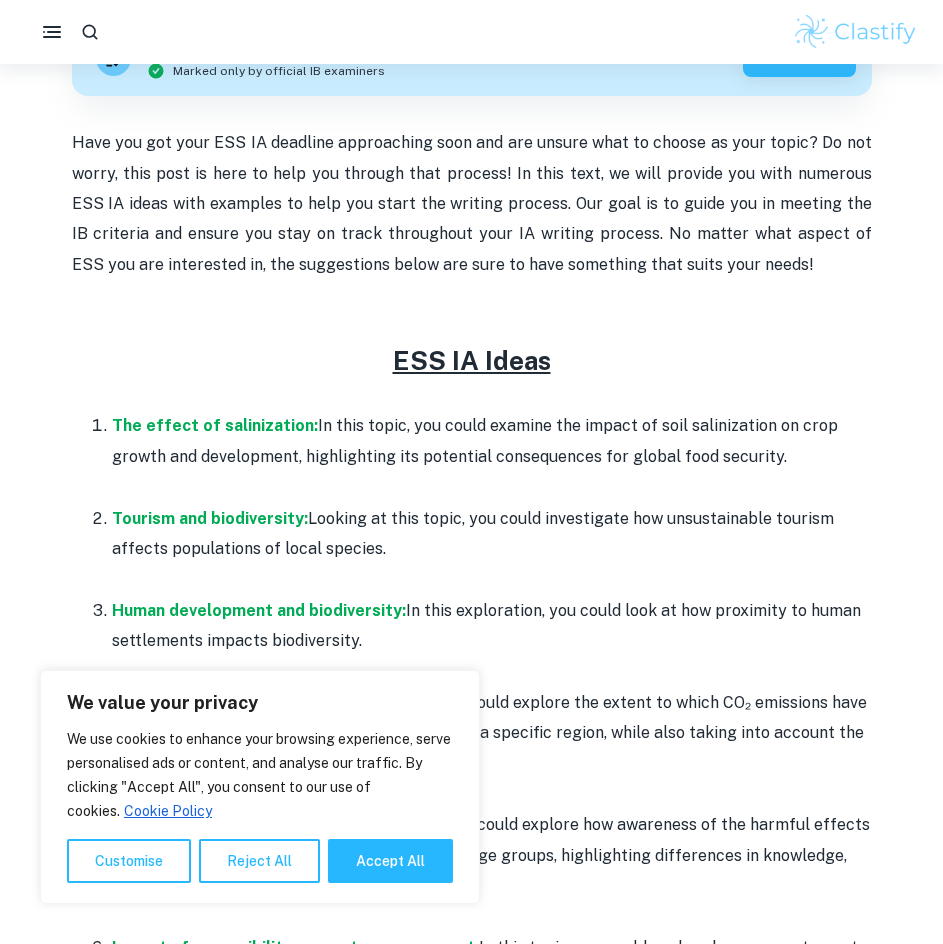 click on "Tourism and biodiversity:  Looking at this topic, you could investigate how unsustainable tourism affects populations of local species." at bounding box center (492, 534) 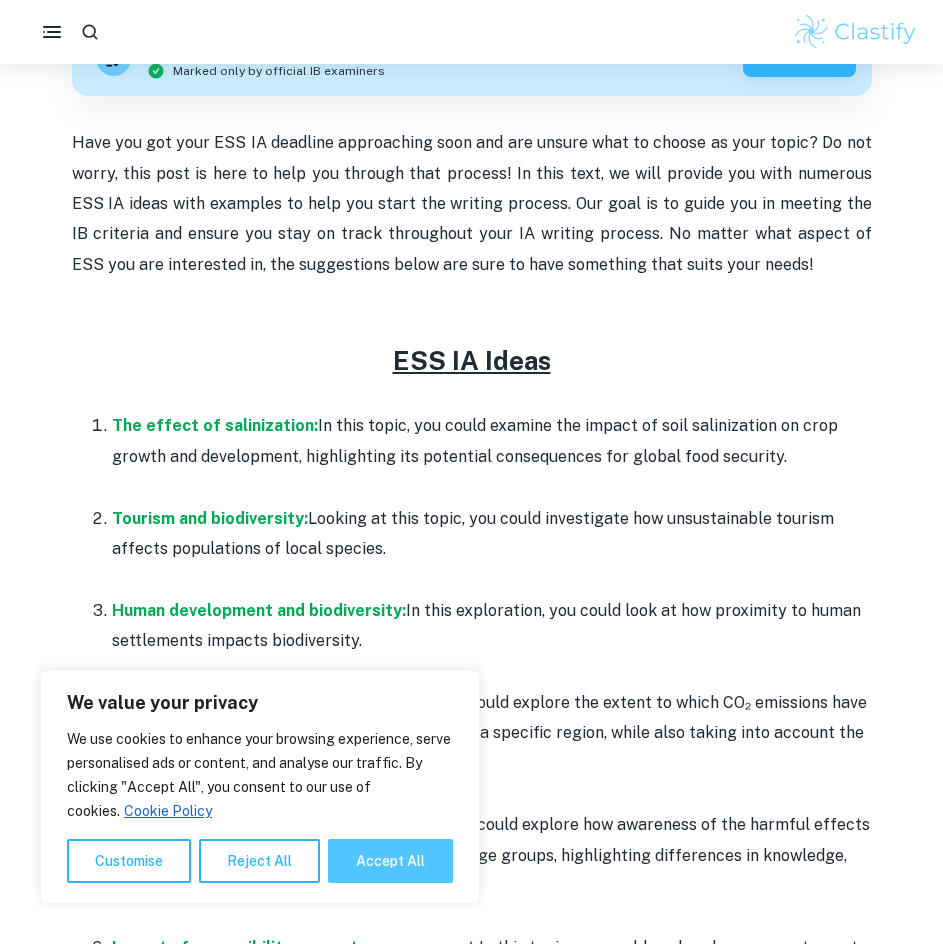 click on "Accept All" at bounding box center [390, 861] 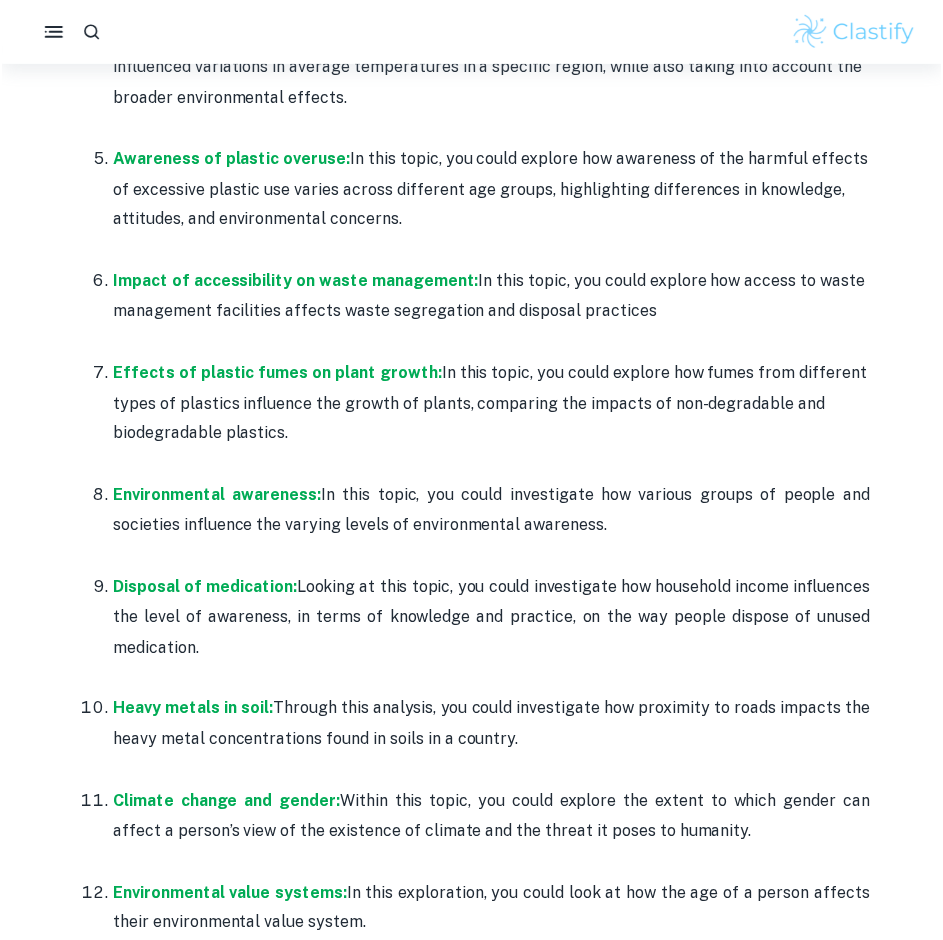 scroll, scrollTop: 1500, scrollLeft: 0, axis: vertical 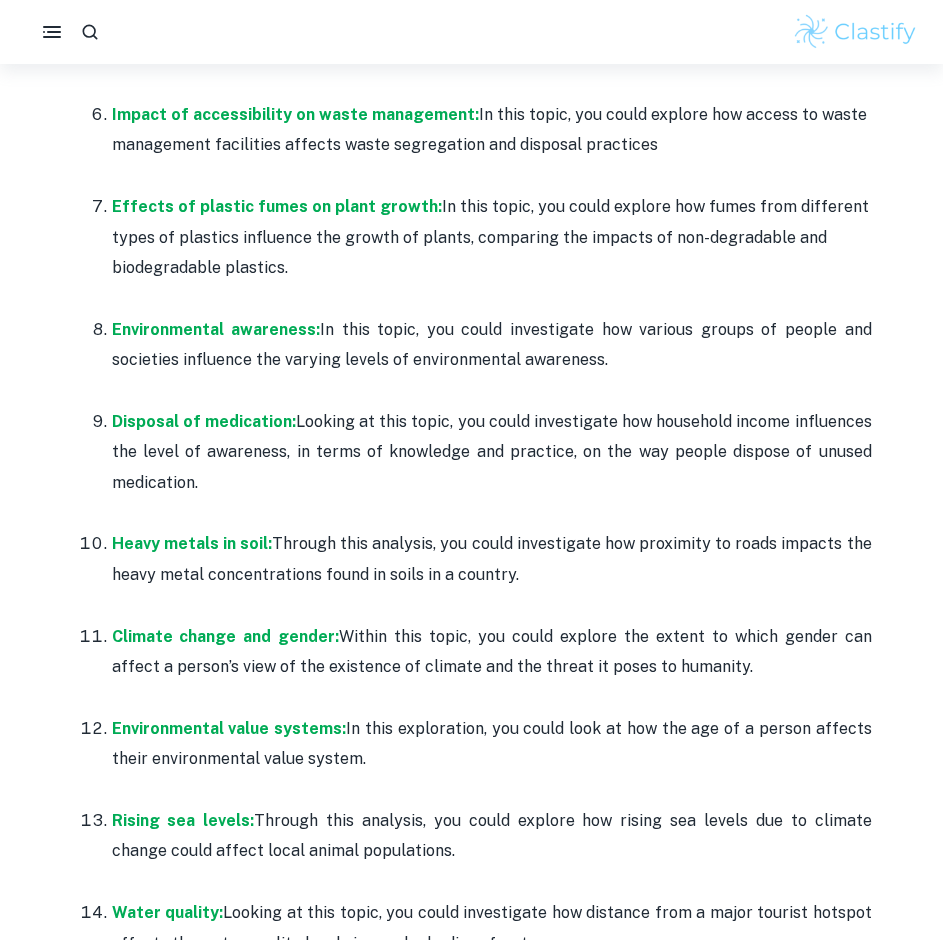 drag, startPoint x: 242, startPoint y: 426, endPoint x: 547, endPoint y: 364, distance: 311.23785 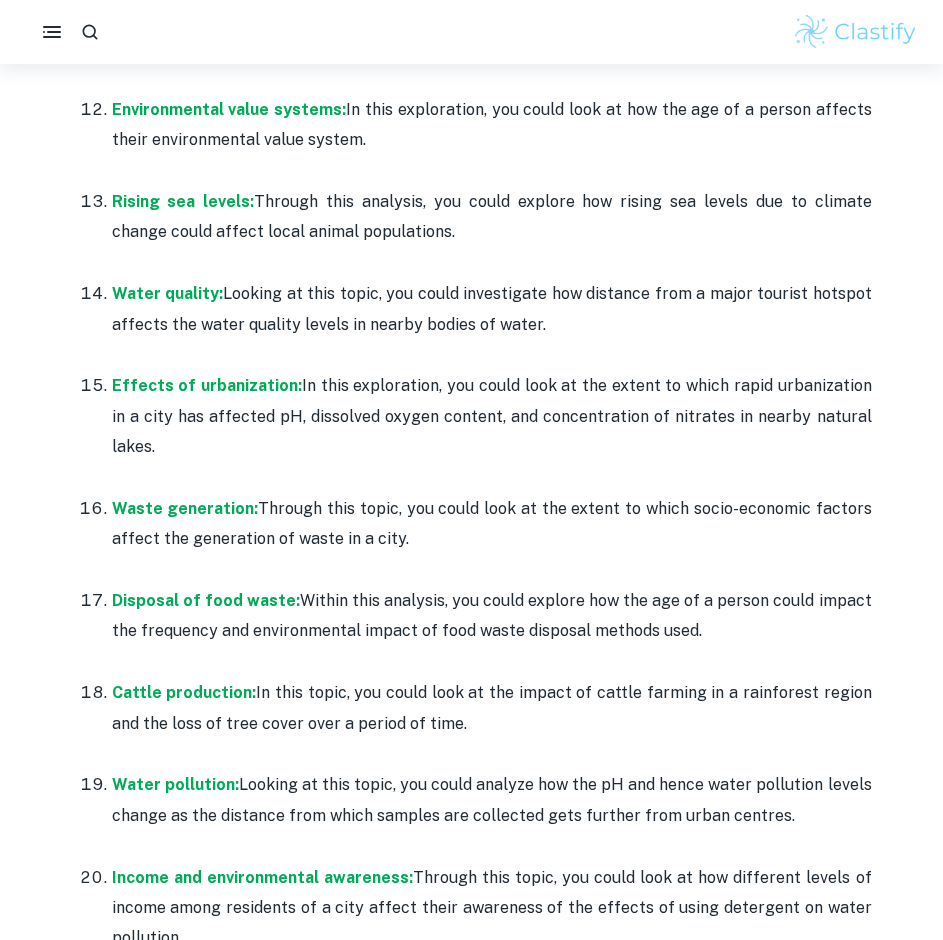 scroll, scrollTop: 2167, scrollLeft: 0, axis: vertical 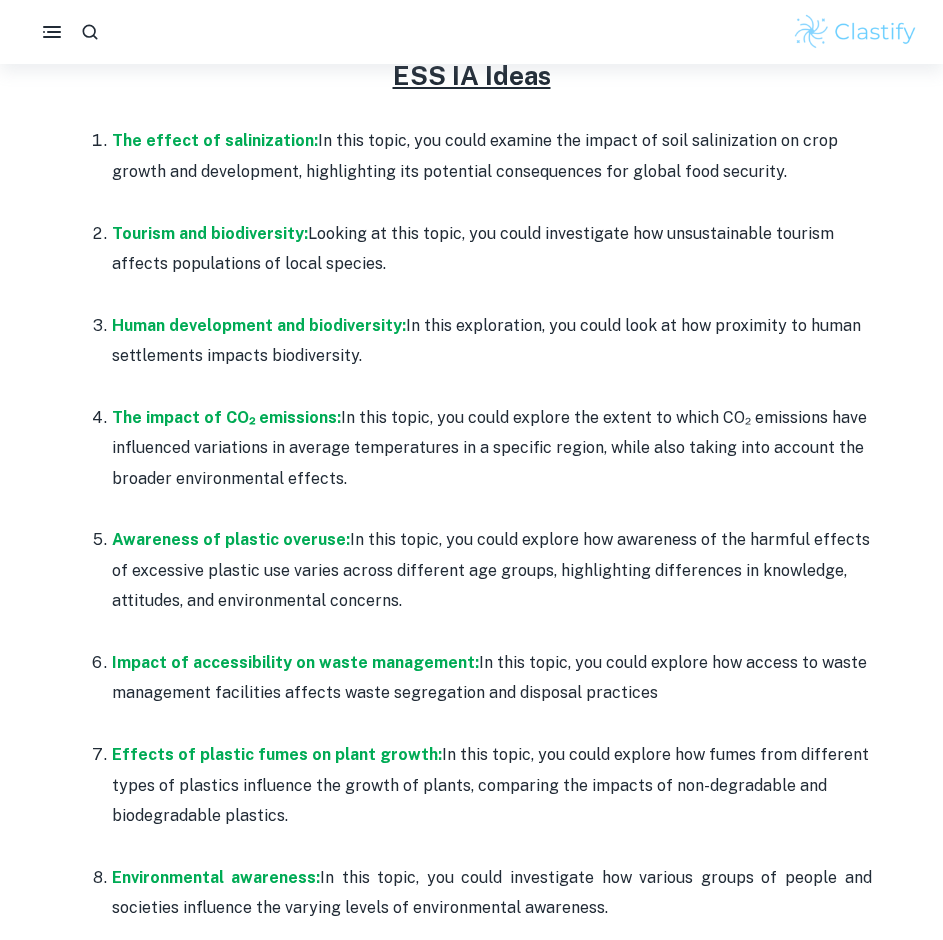 drag, startPoint x: 402, startPoint y: 328, endPoint x: 109, endPoint y: 333, distance: 293.04266 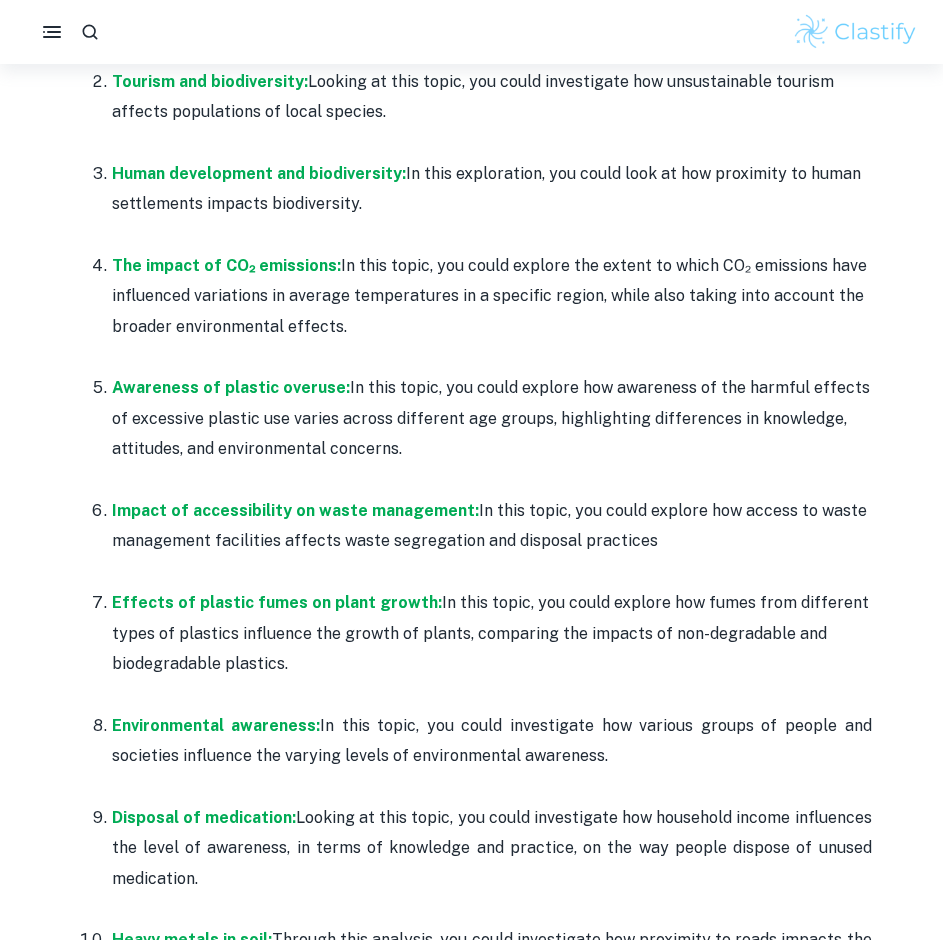 scroll, scrollTop: 1285, scrollLeft: 0, axis: vertical 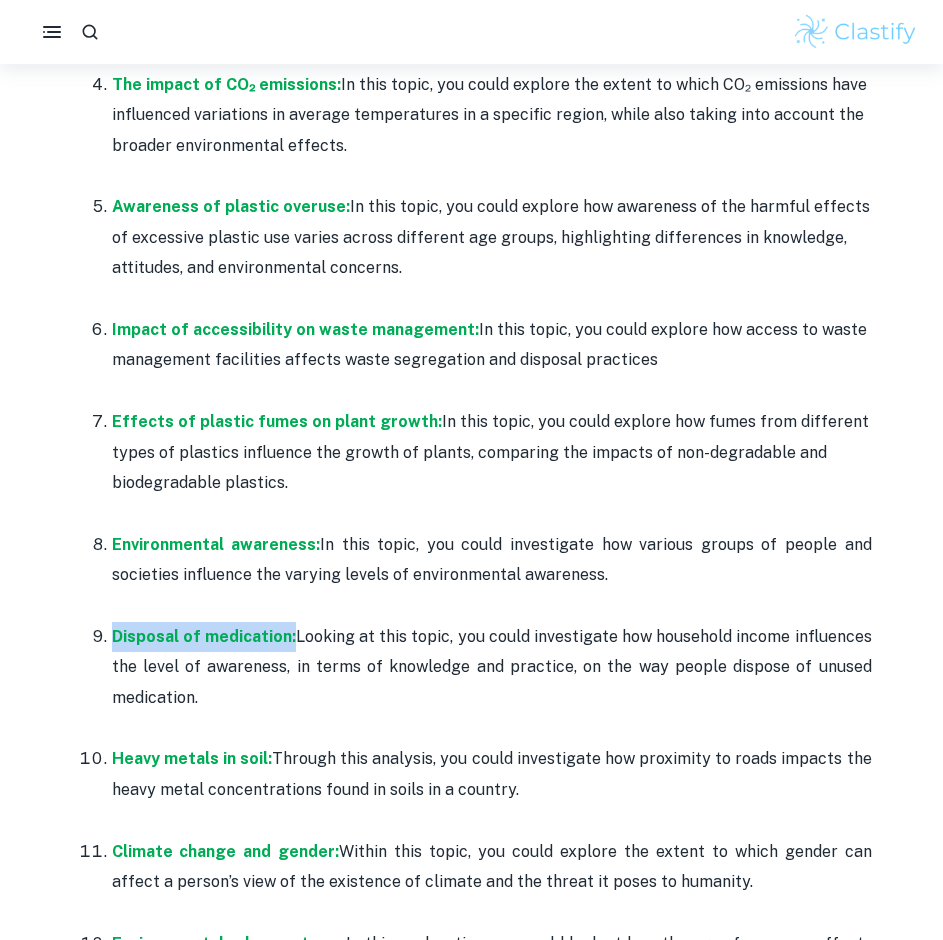 drag, startPoint x: 292, startPoint y: 645, endPoint x: 100, endPoint y: 647, distance: 192.01042 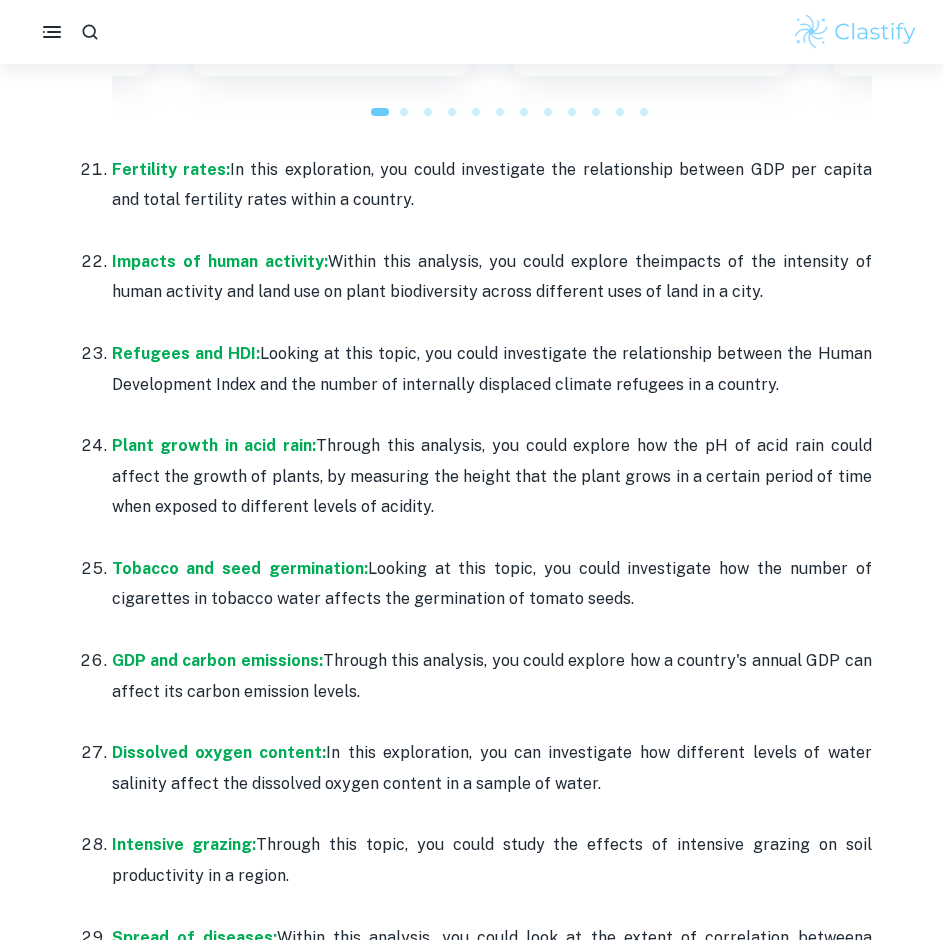 scroll, scrollTop: 3285, scrollLeft: 0, axis: vertical 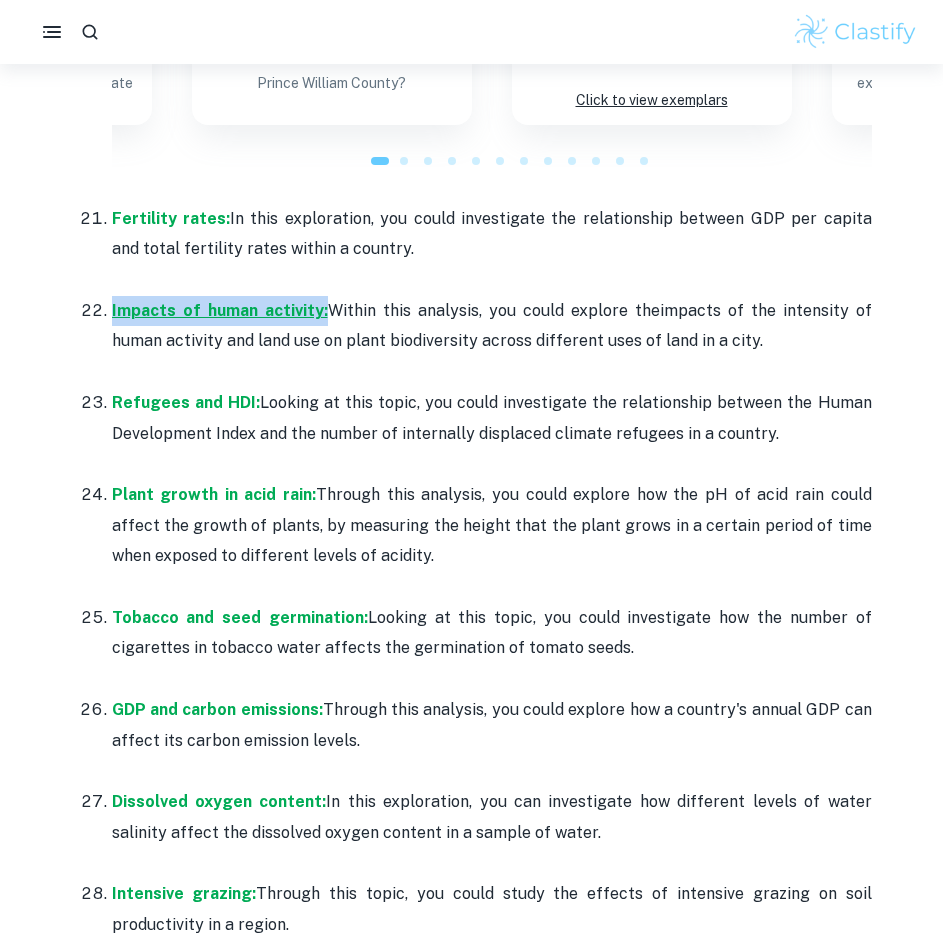 drag, startPoint x: 324, startPoint y: 283, endPoint x: 112, endPoint y: 286, distance: 212.02122 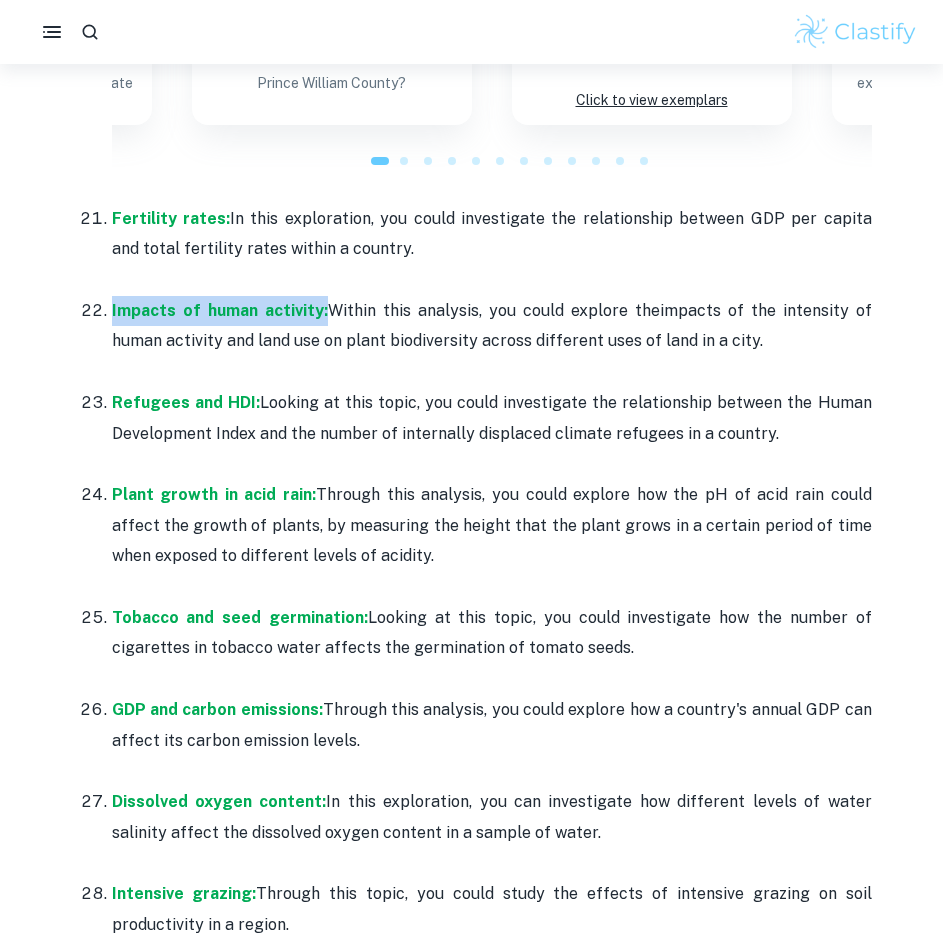 copy on "Impacts of human activity:" 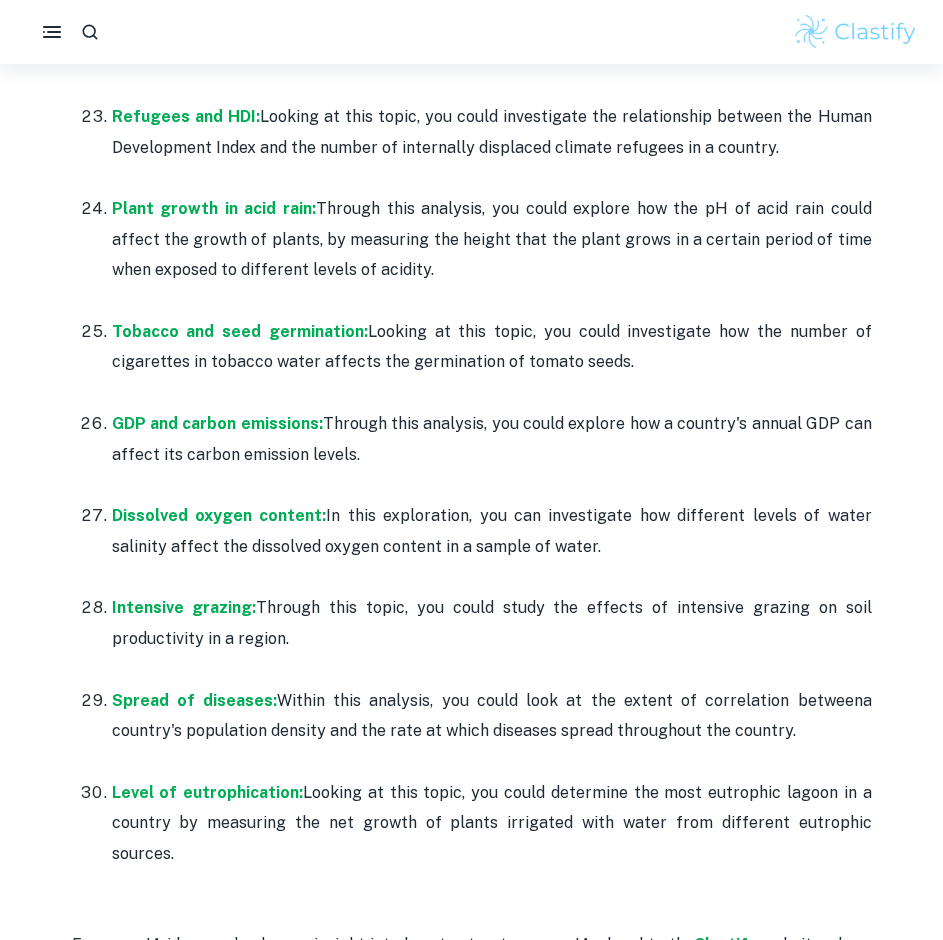 scroll, scrollTop: 3619, scrollLeft: 0, axis: vertical 